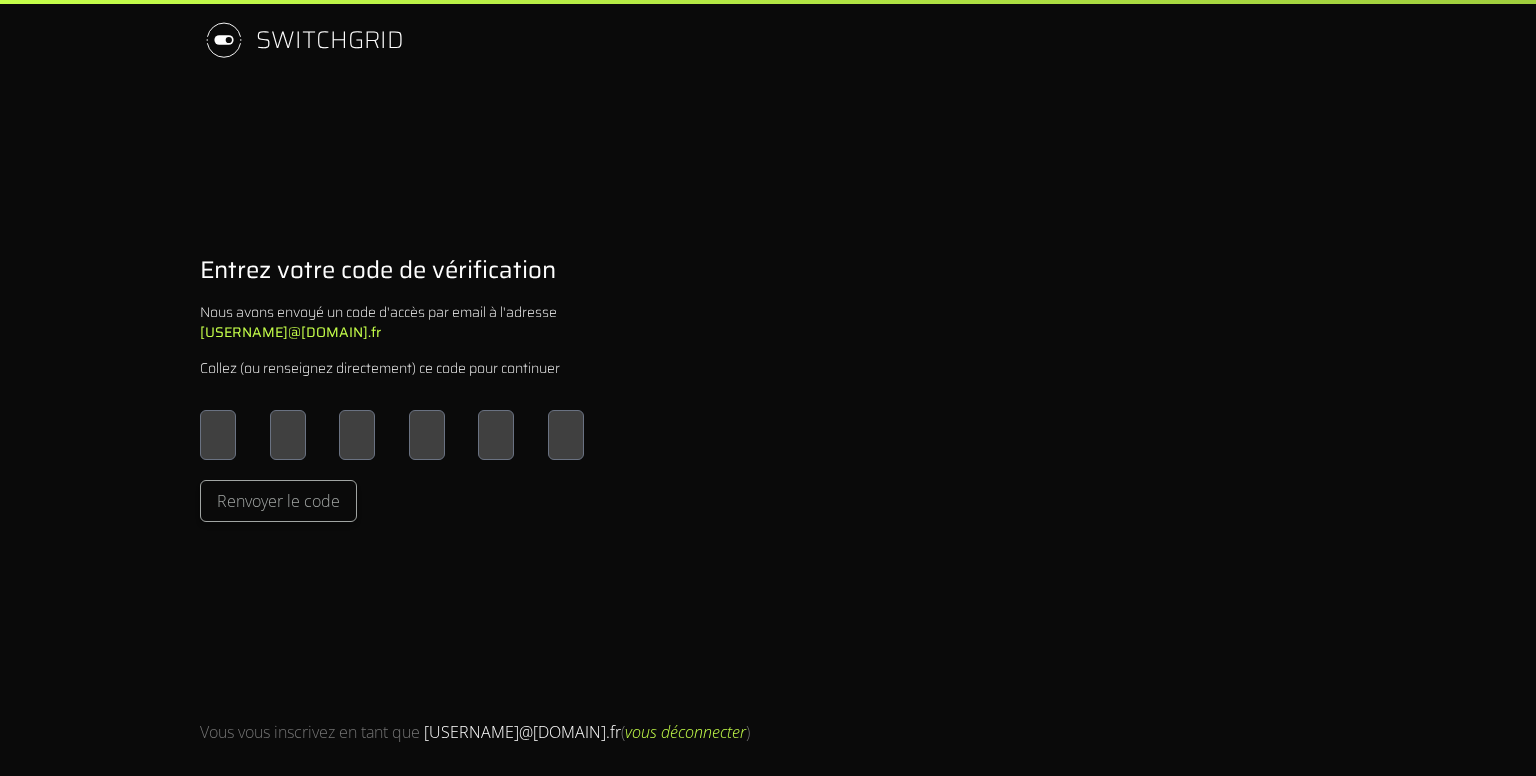 scroll, scrollTop: 0, scrollLeft: 0, axis: both 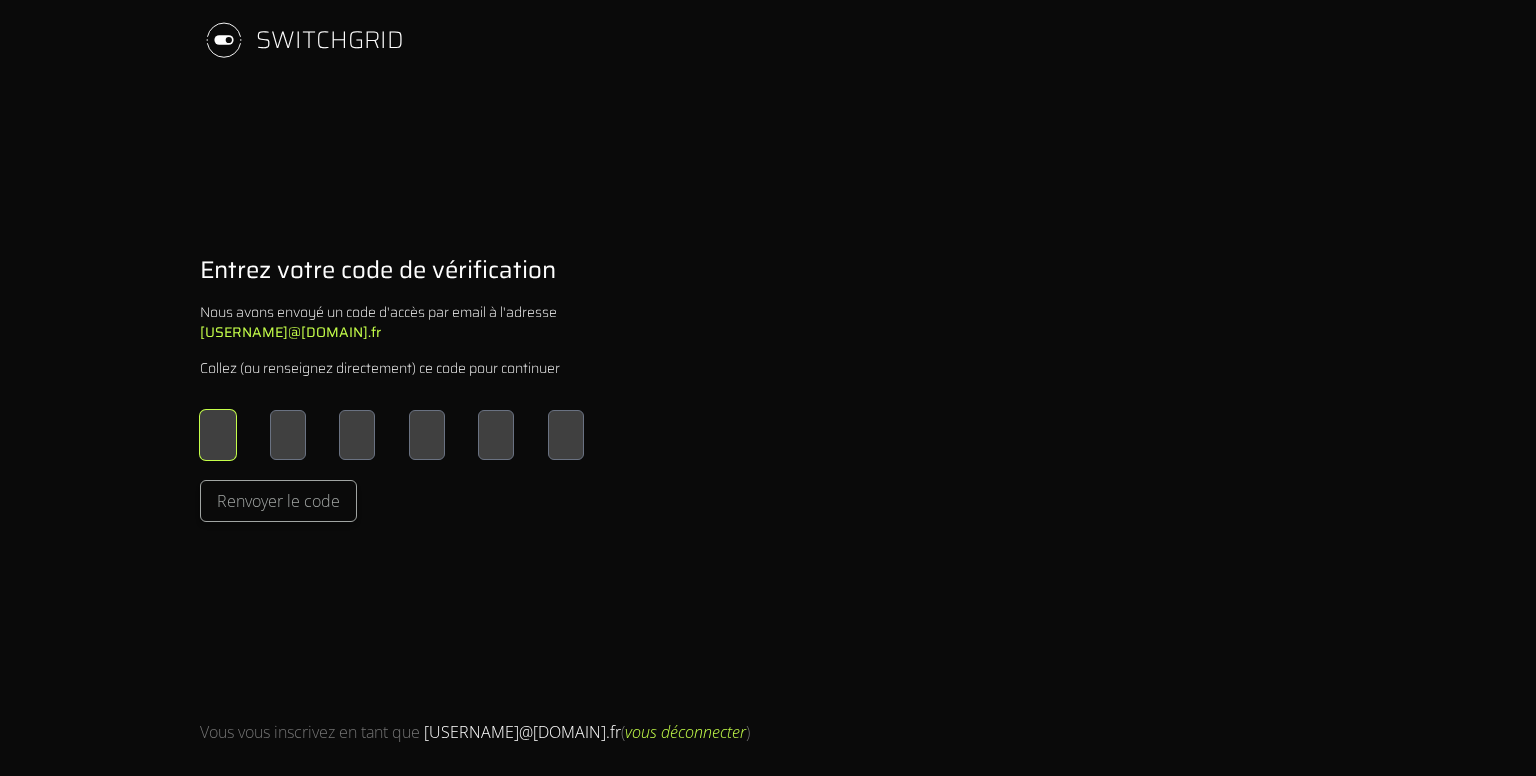 click at bounding box center (218, 435) 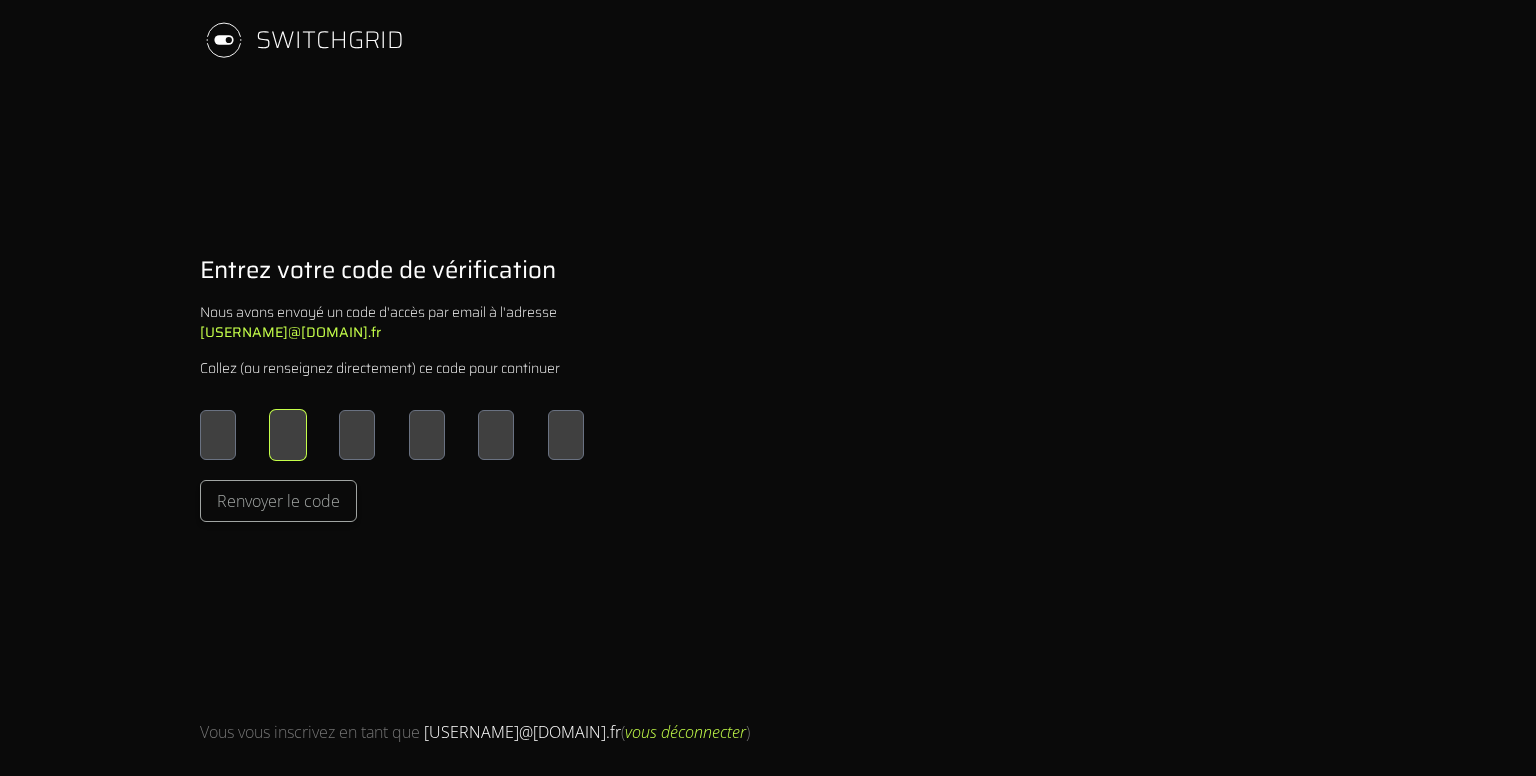 type on "*" 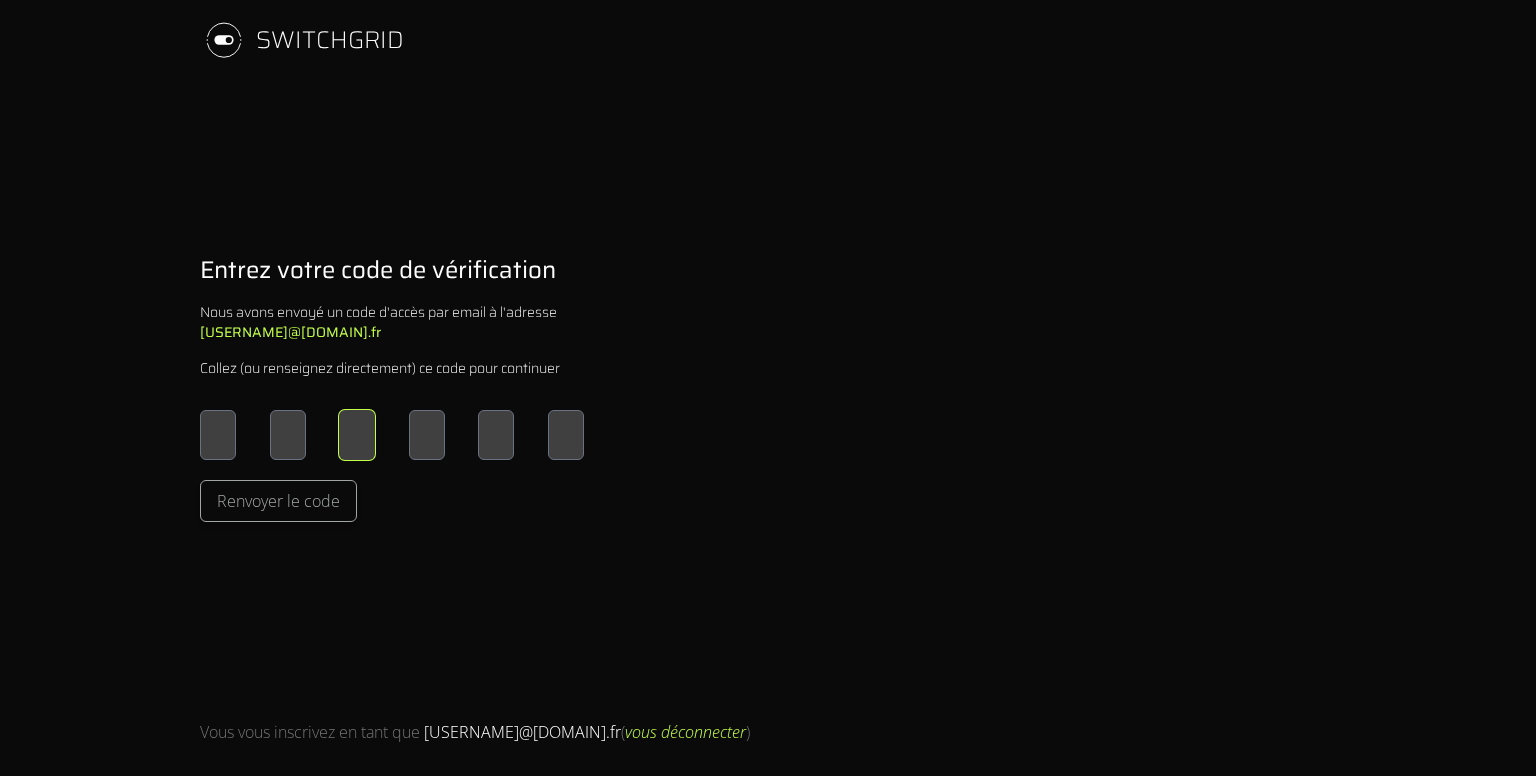 type on "*" 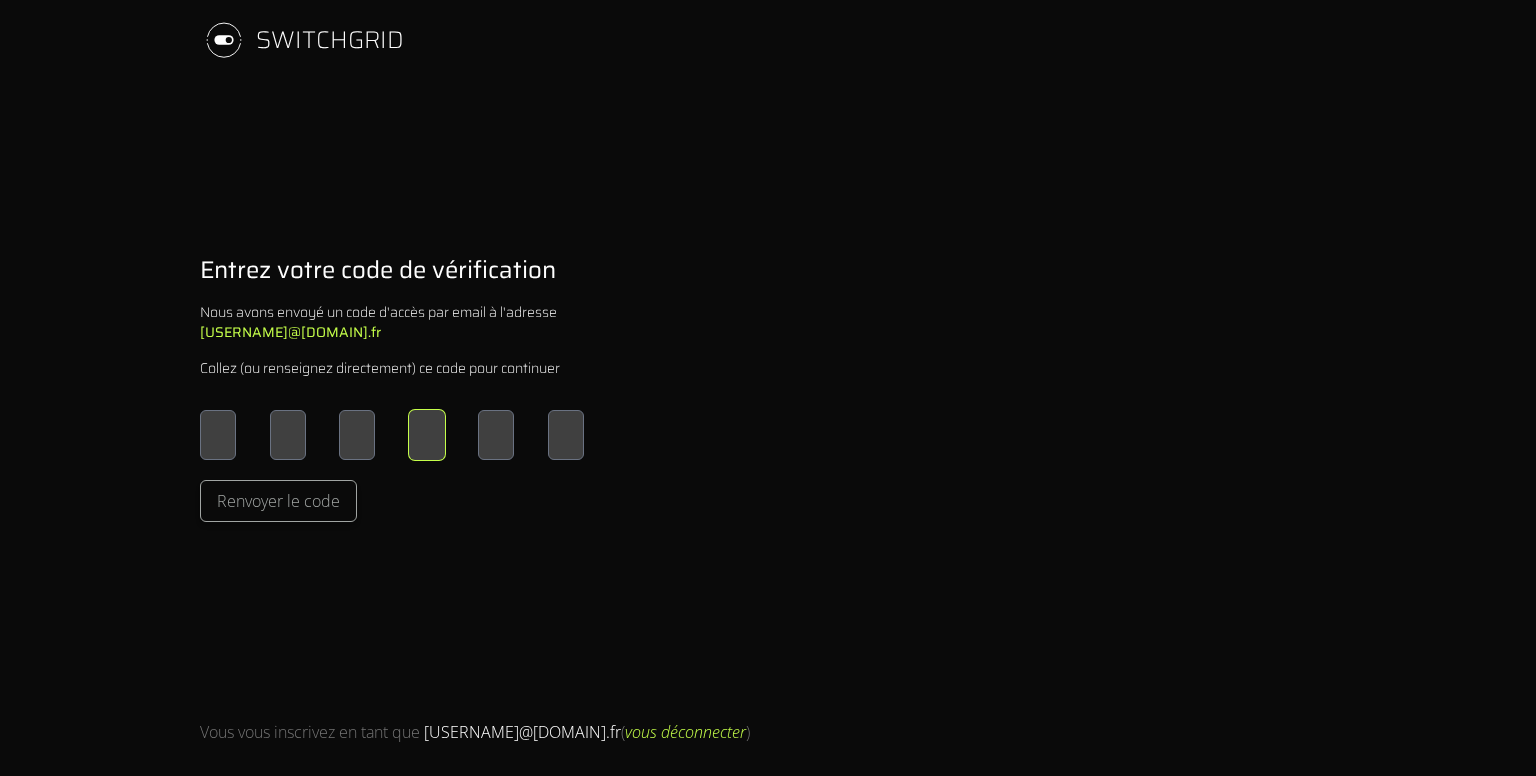 type on "*" 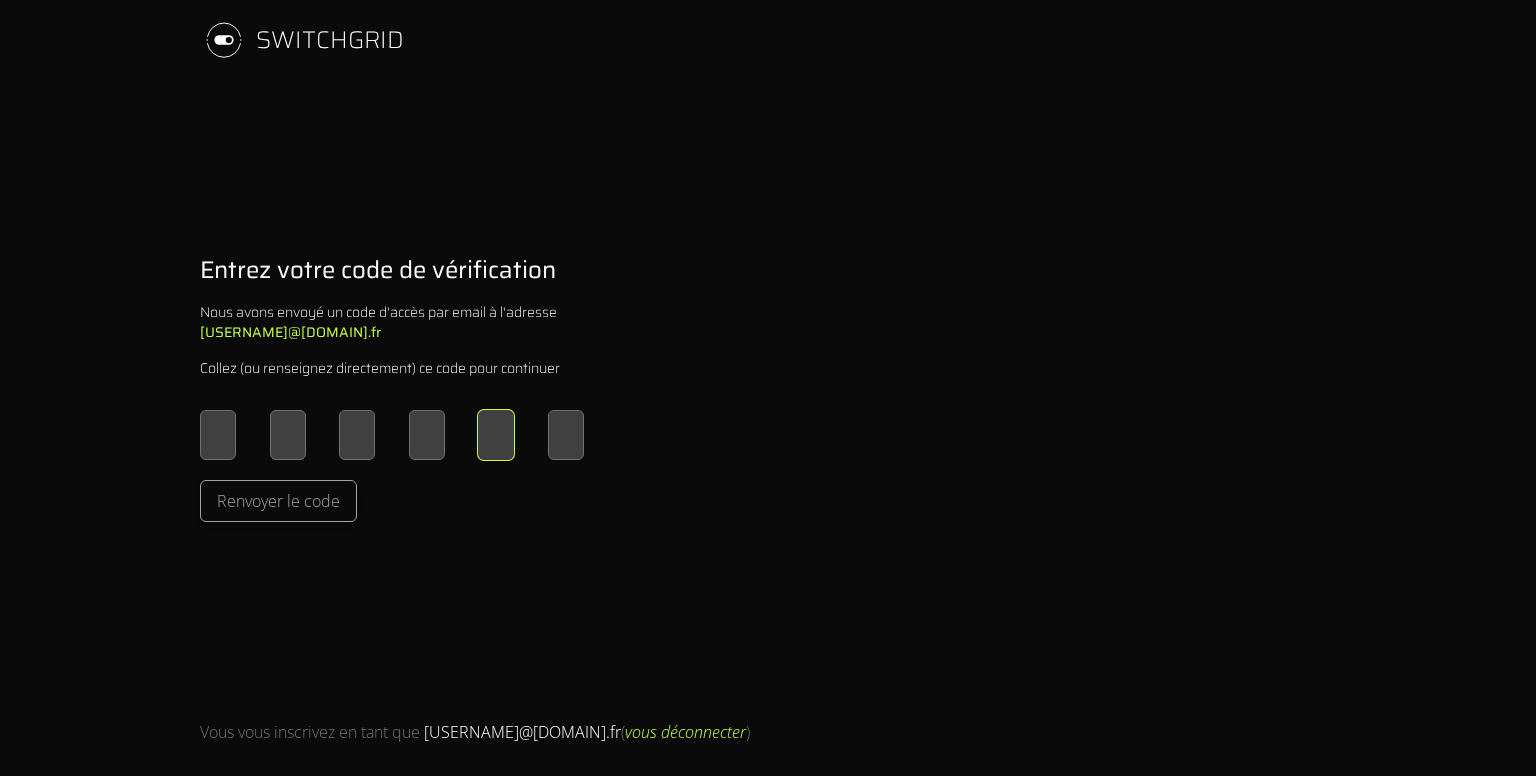 type on "*" 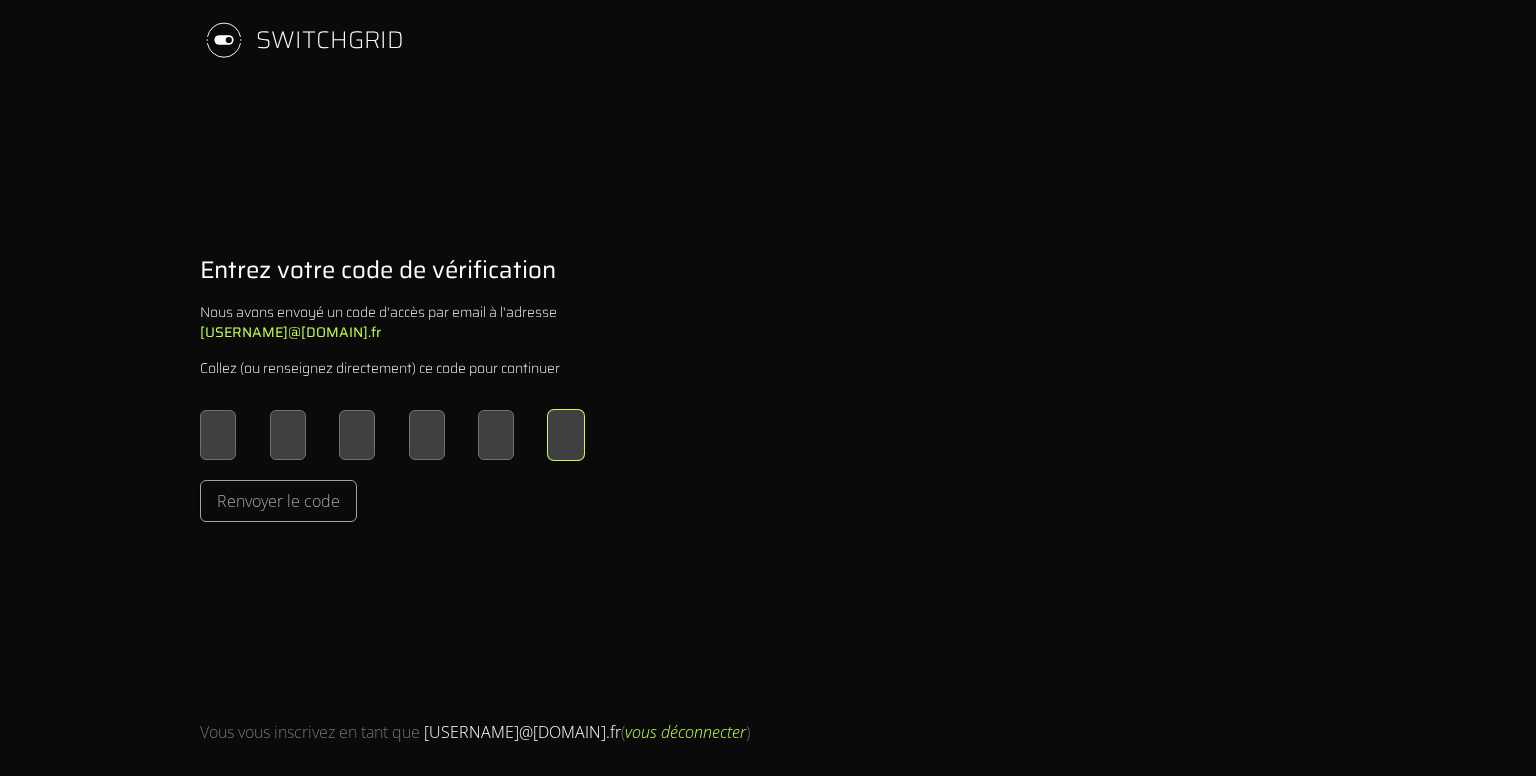 type on "*" 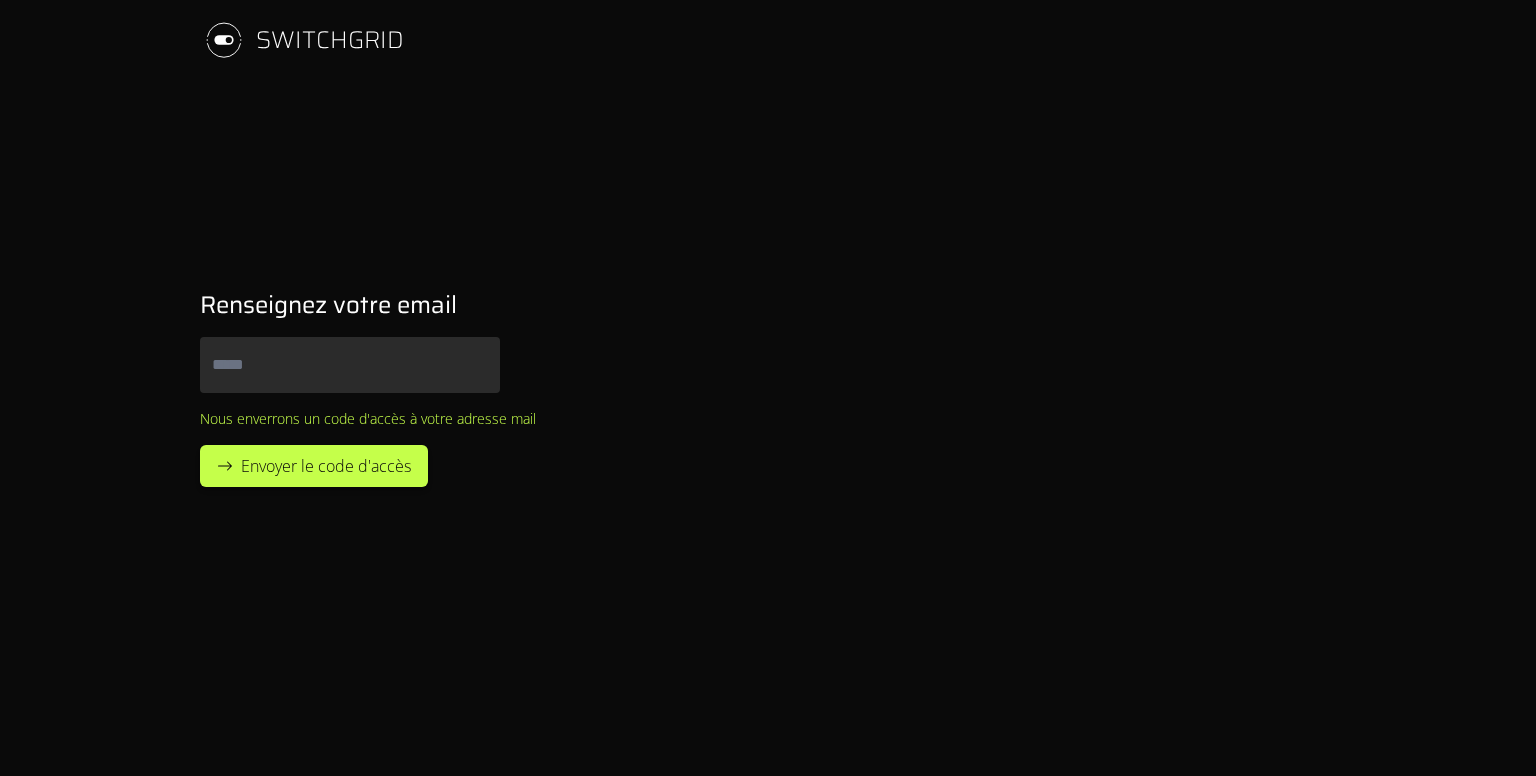 scroll, scrollTop: 0, scrollLeft: 0, axis: both 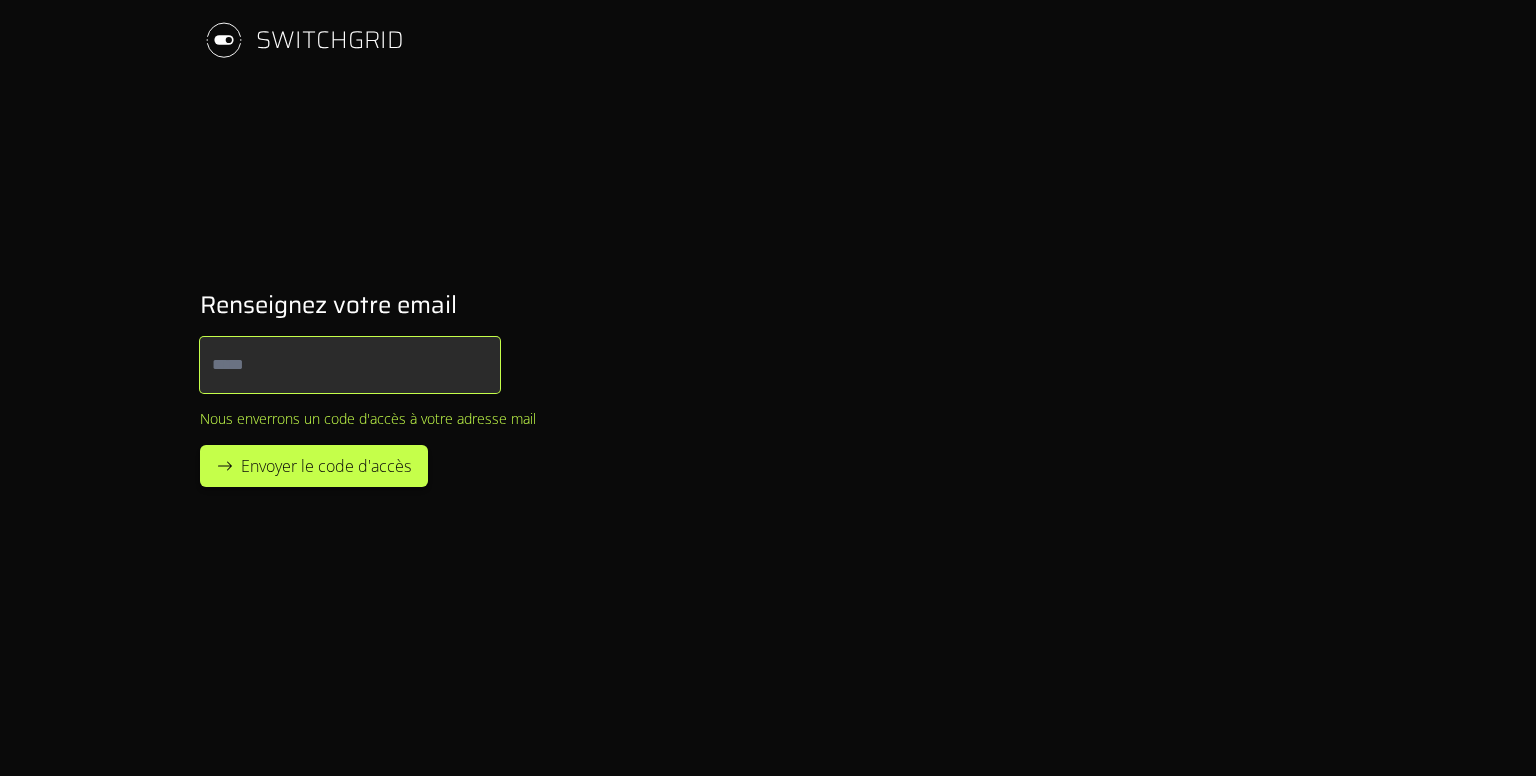 click on "Email" at bounding box center (350, 365) 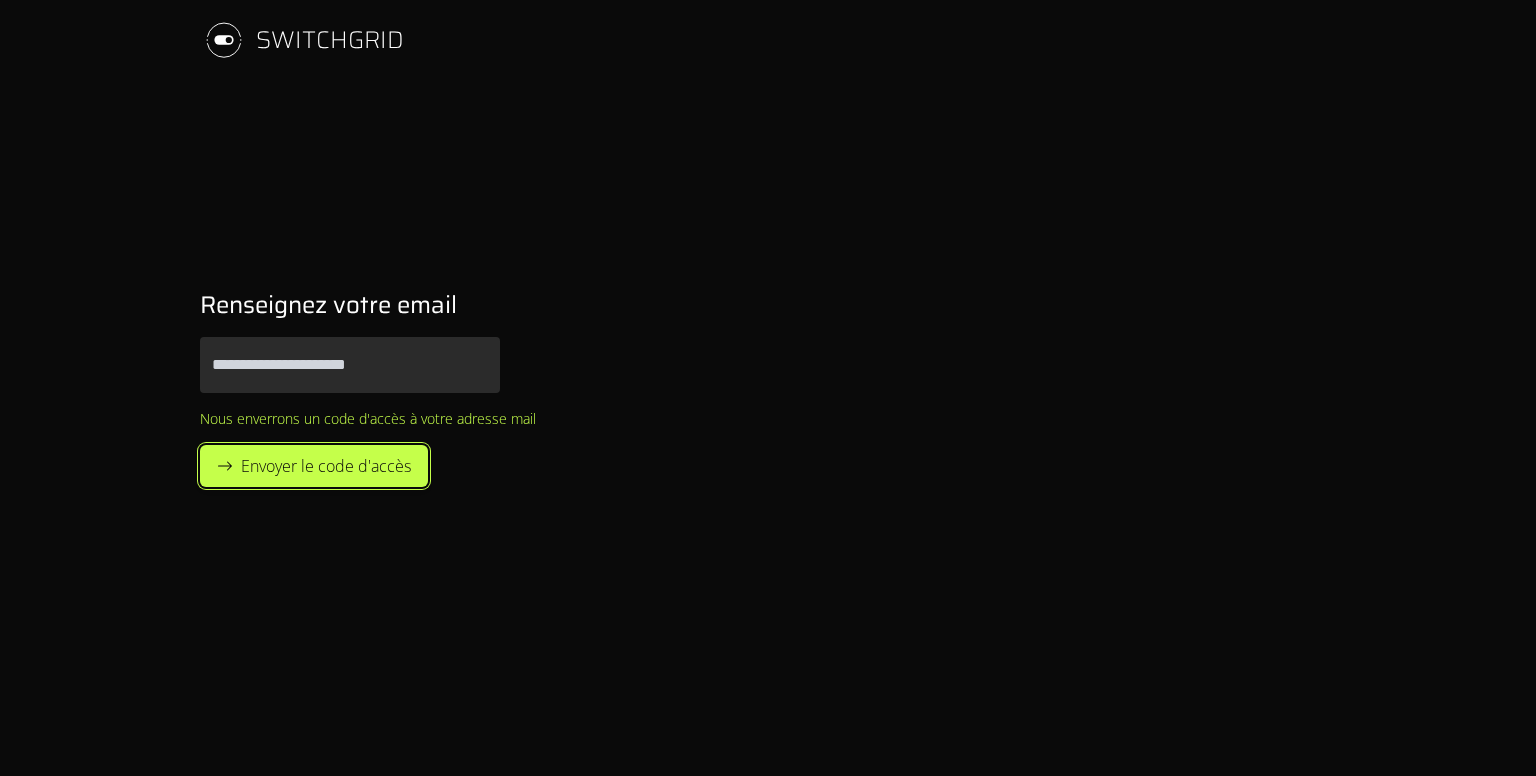 click on "Envoyer le code d'accès" at bounding box center (326, 466) 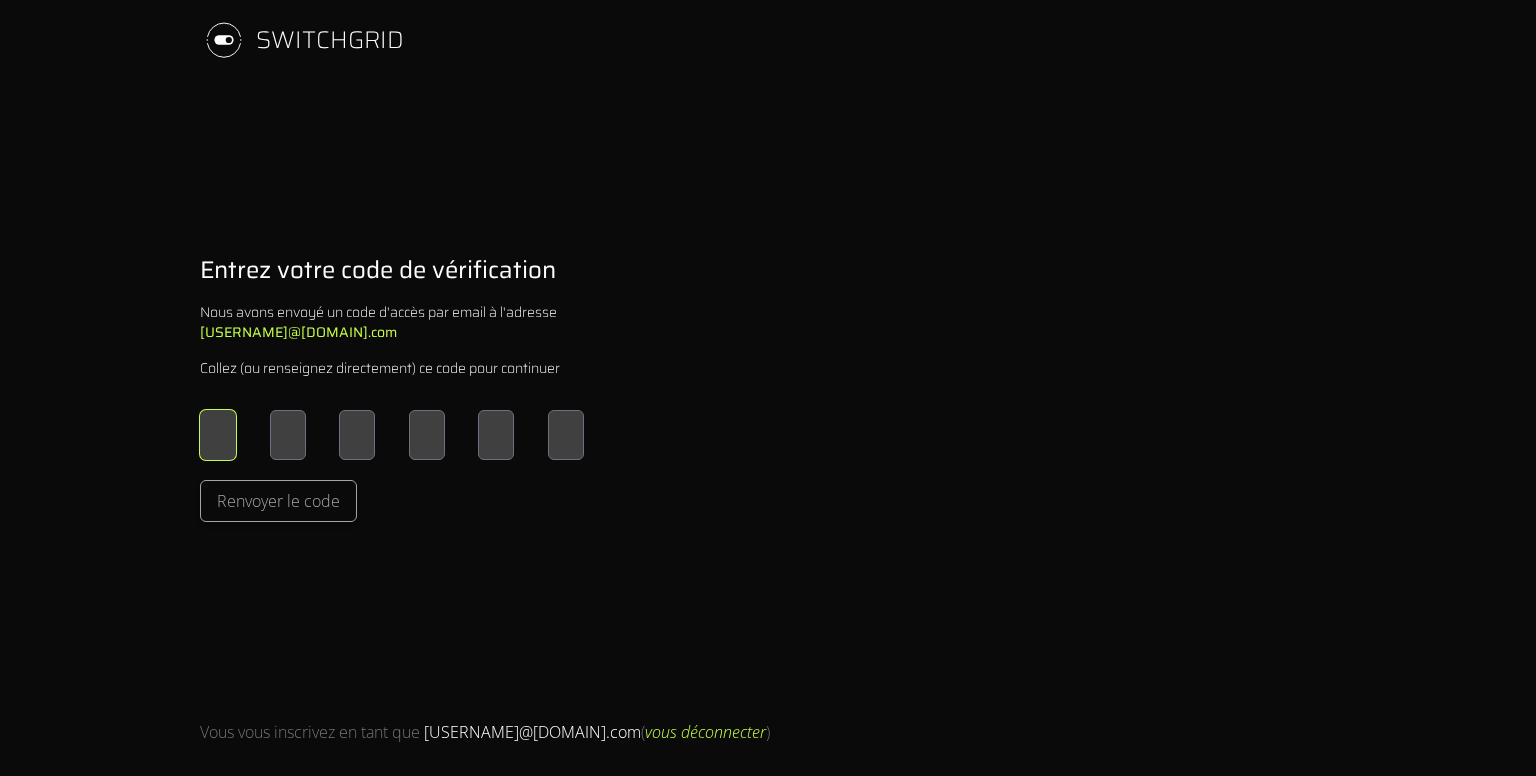 click at bounding box center (218, 435) 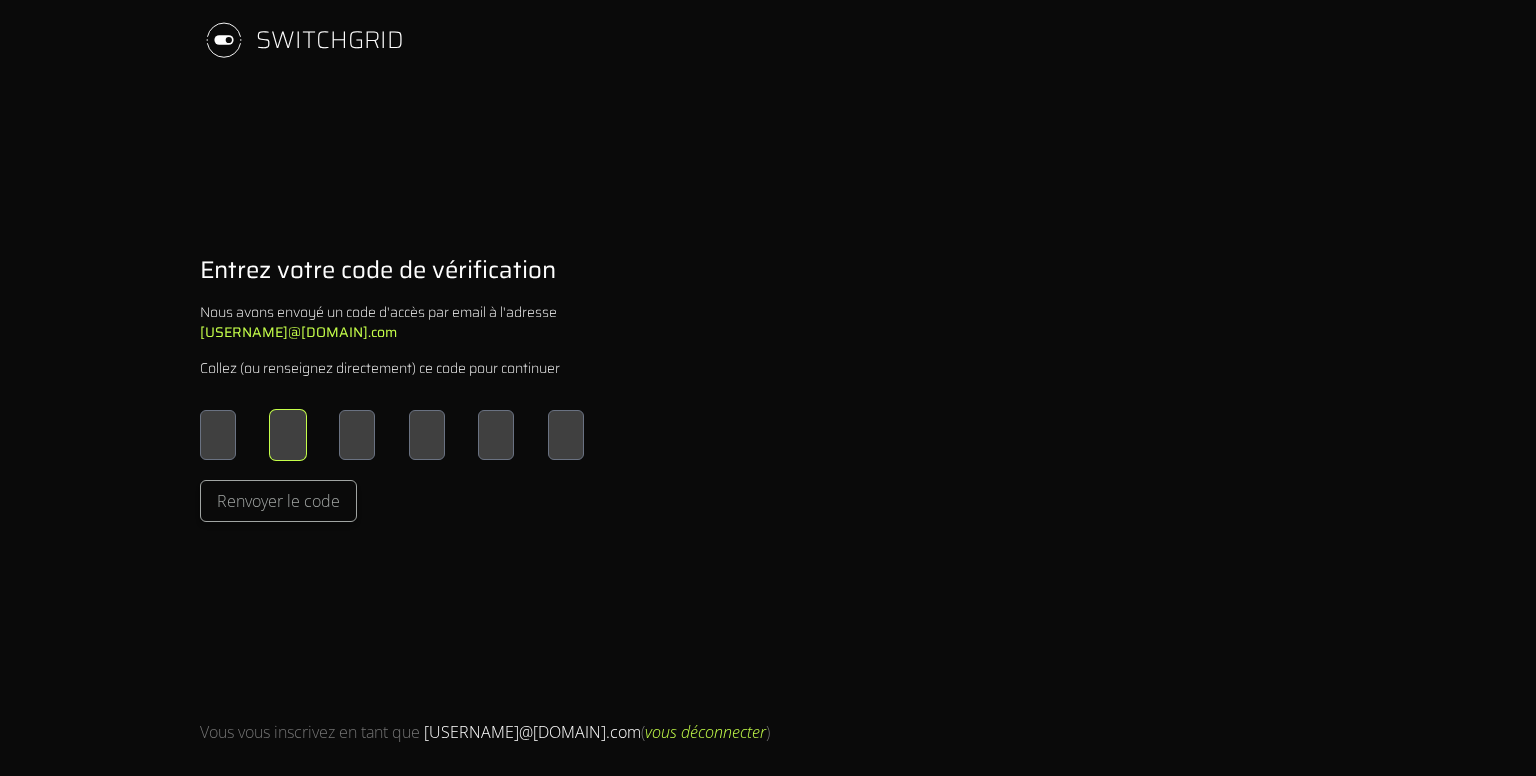 type on "*" 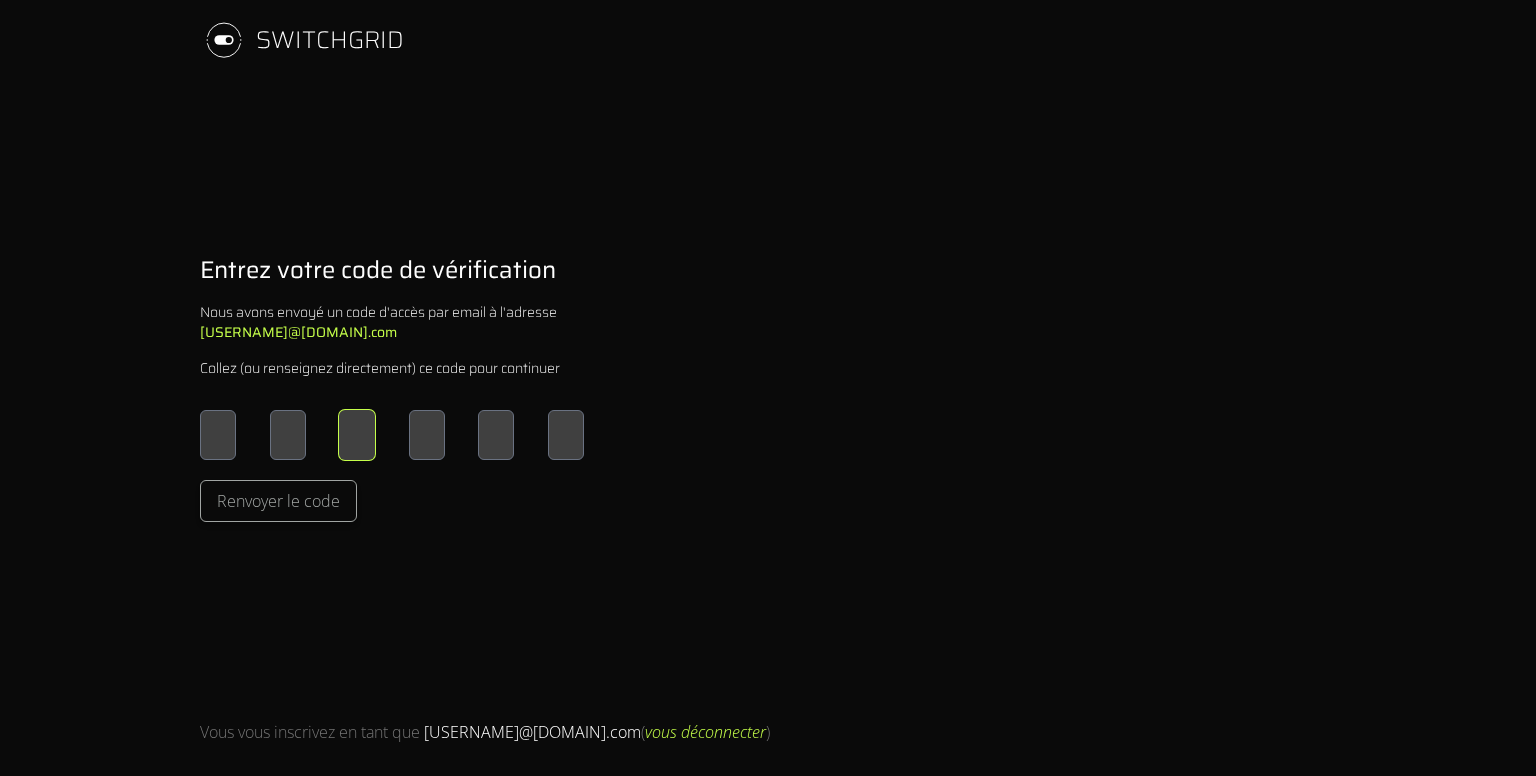 type on "*" 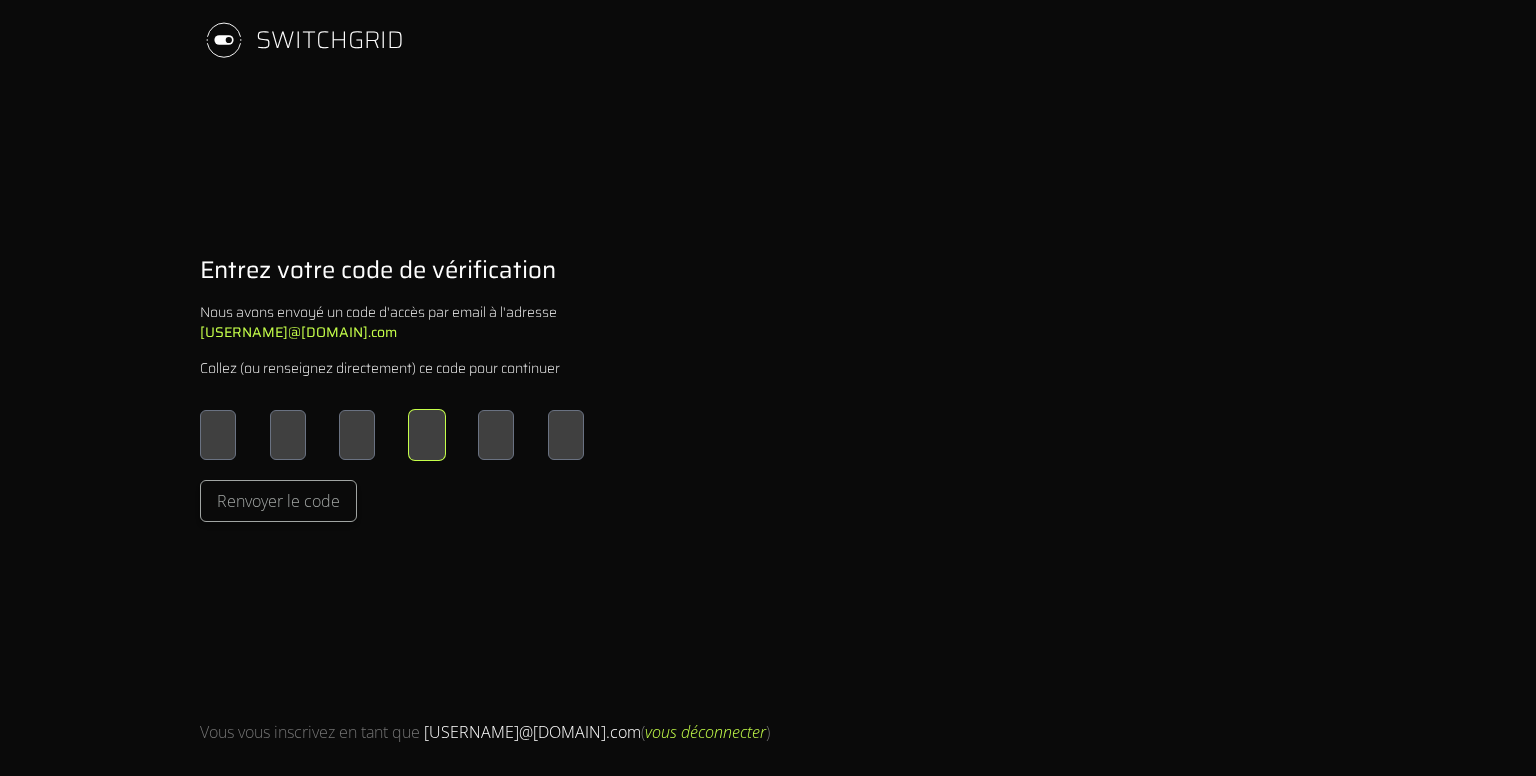 type on "*" 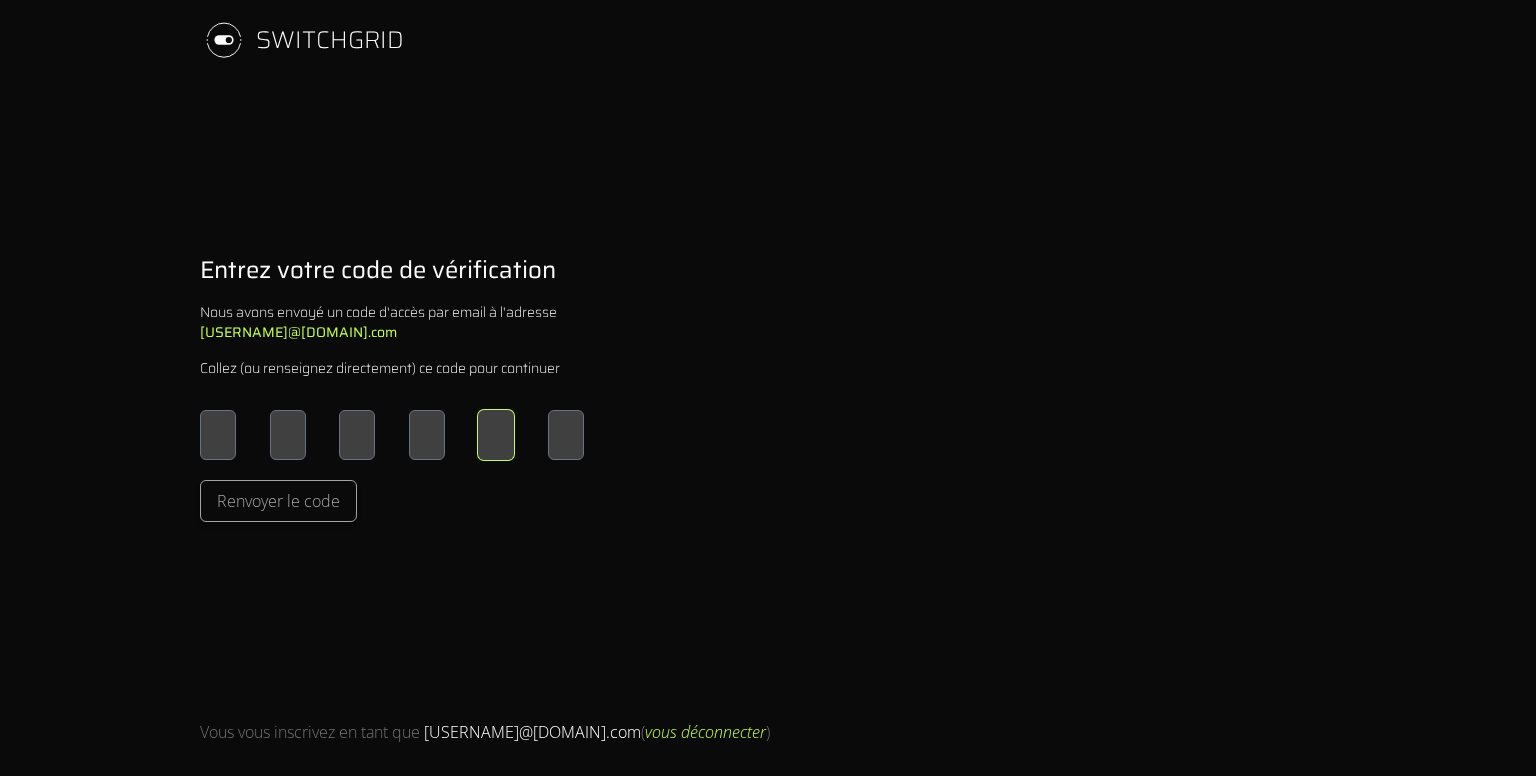 type on "*" 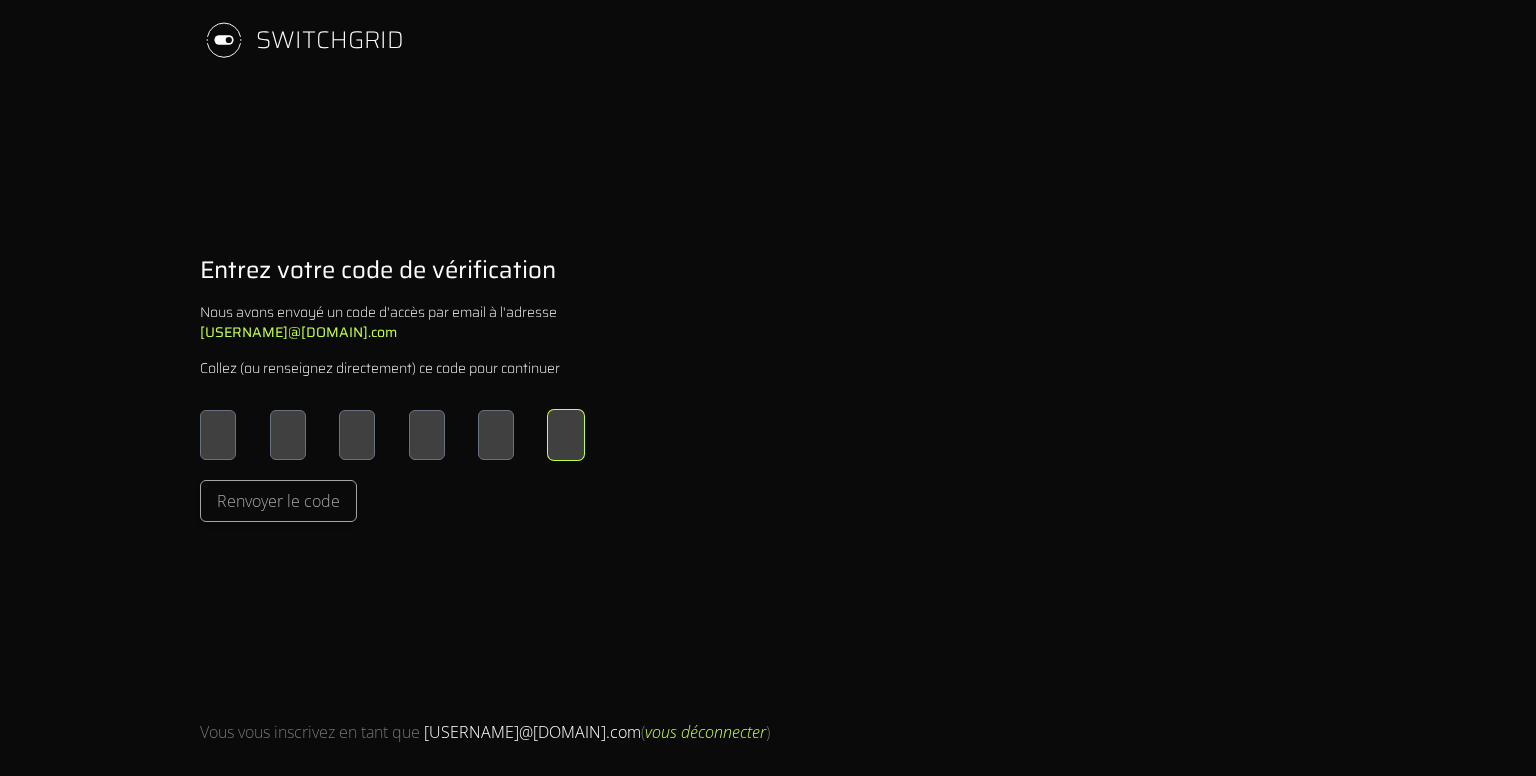 type on "*" 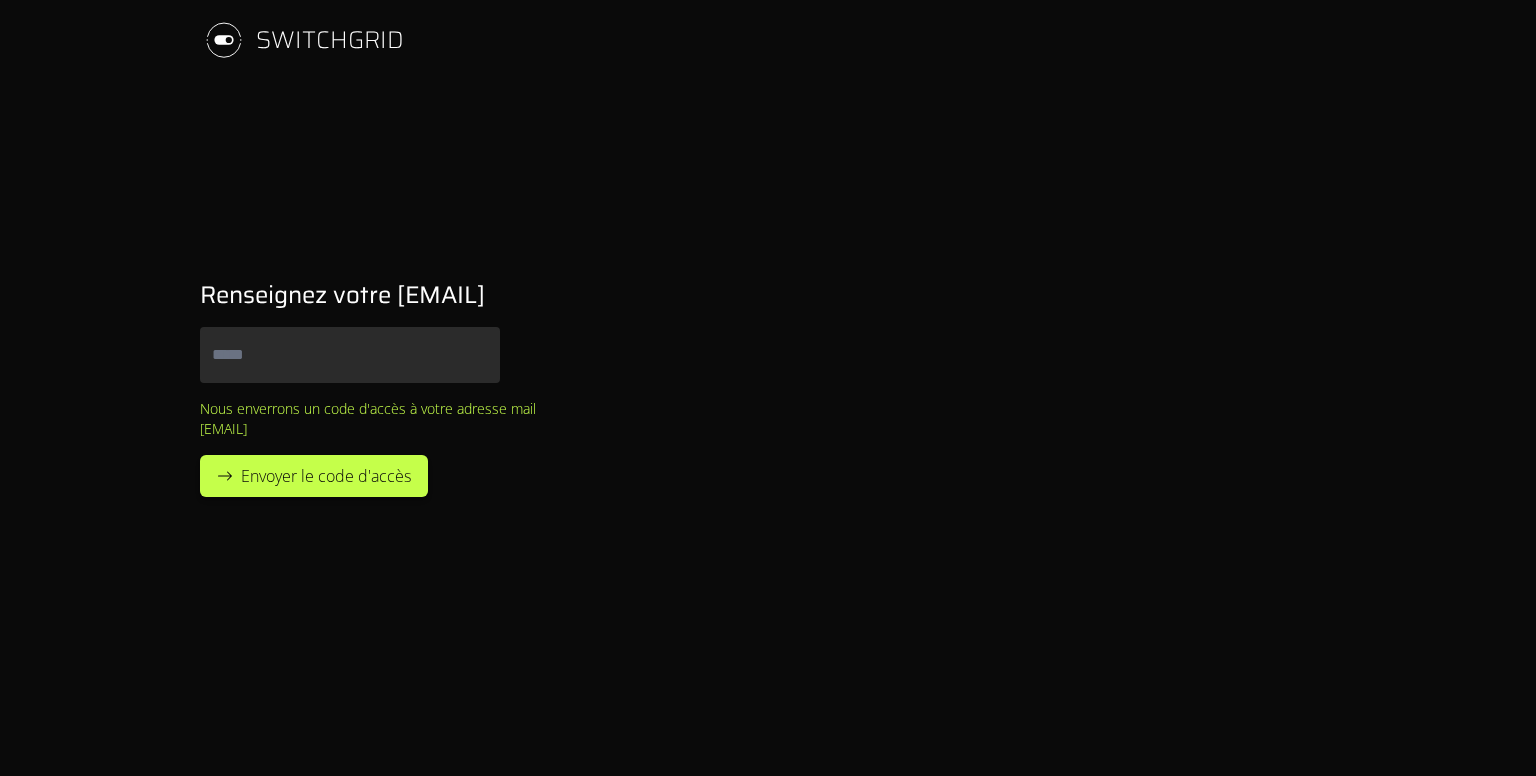 scroll, scrollTop: 0, scrollLeft: 0, axis: both 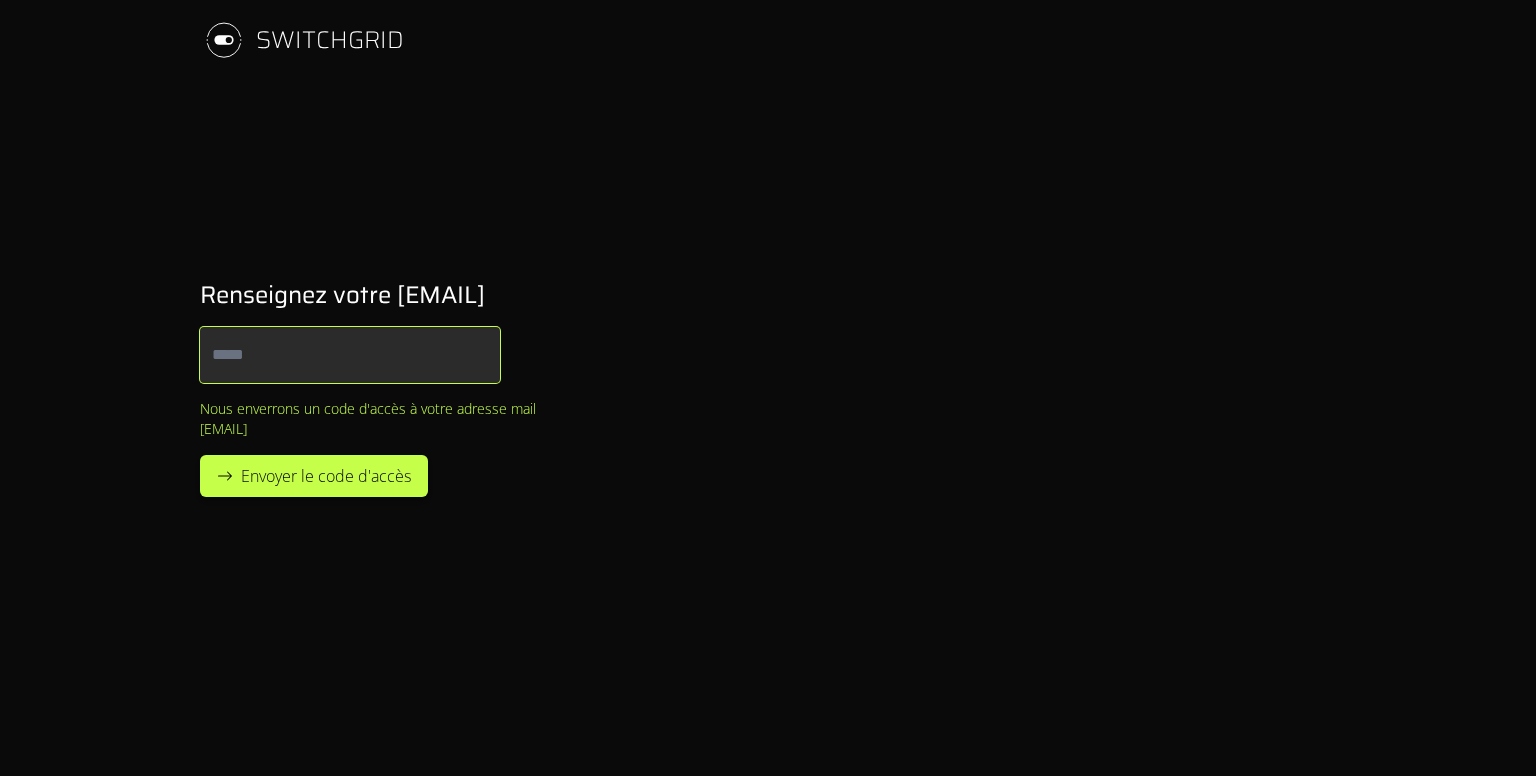 click on "Email" at bounding box center (350, 355) 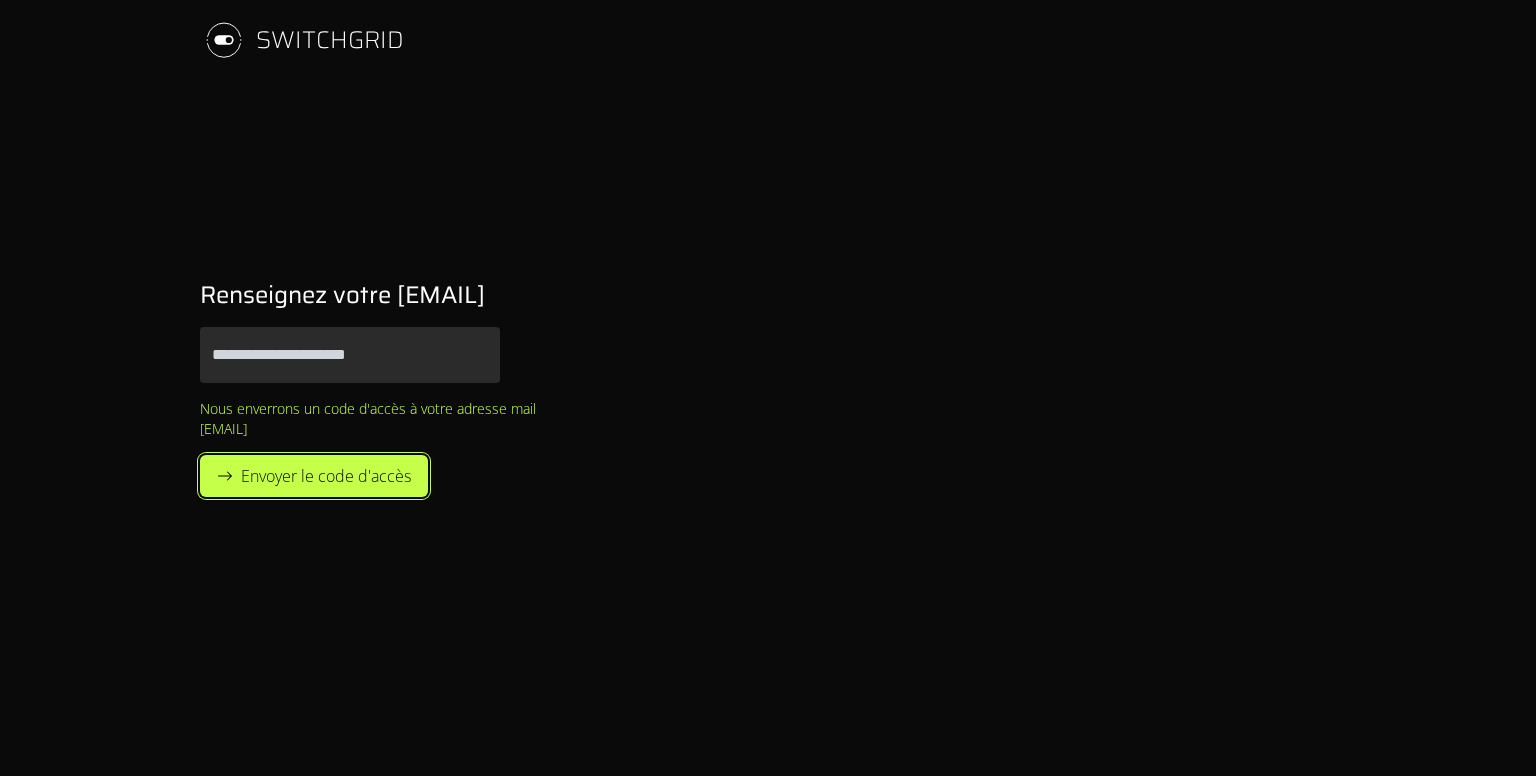 click on "Envoyer le code d'accès" at bounding box center (326, 476) 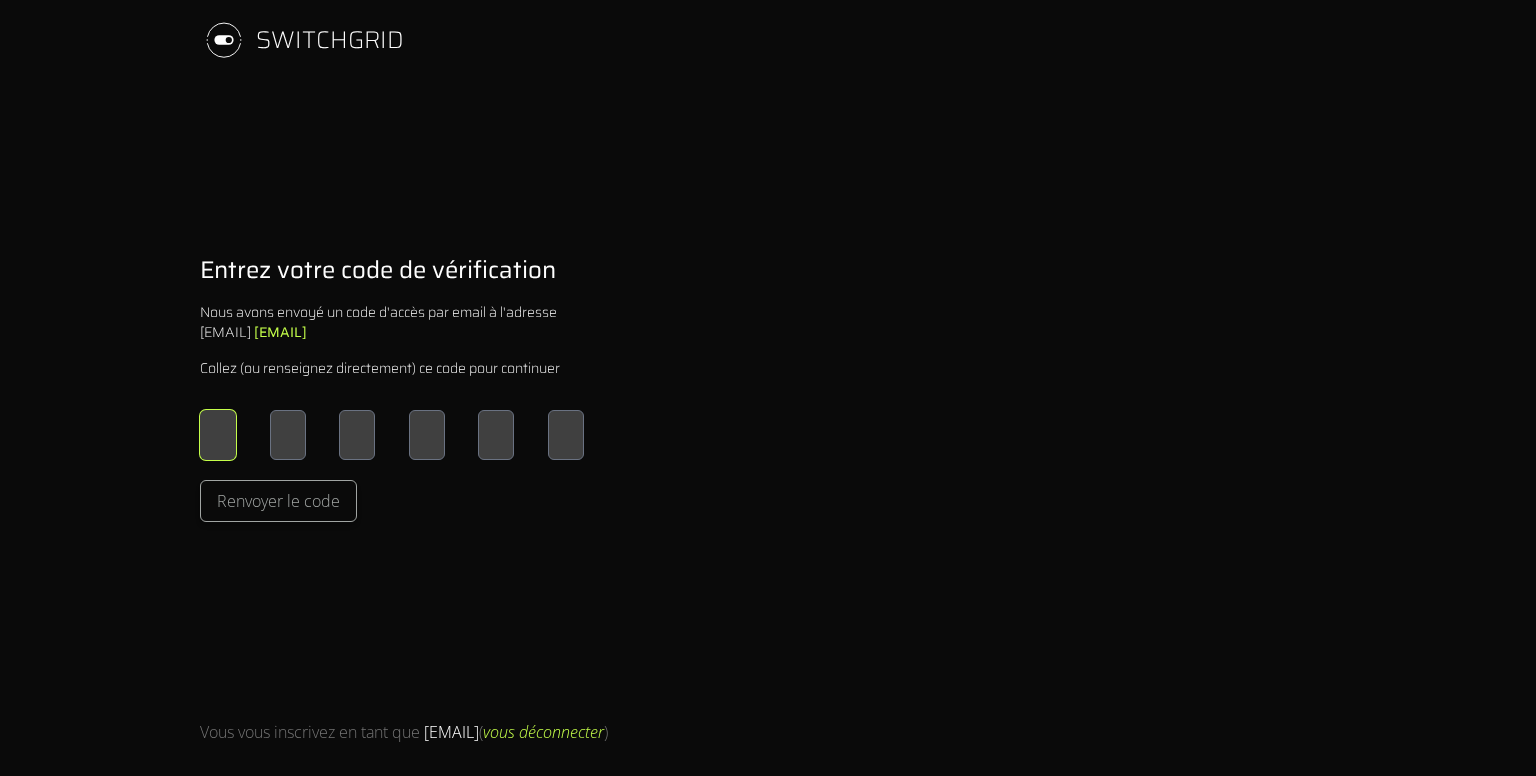 click at bounding box center (218, 435) 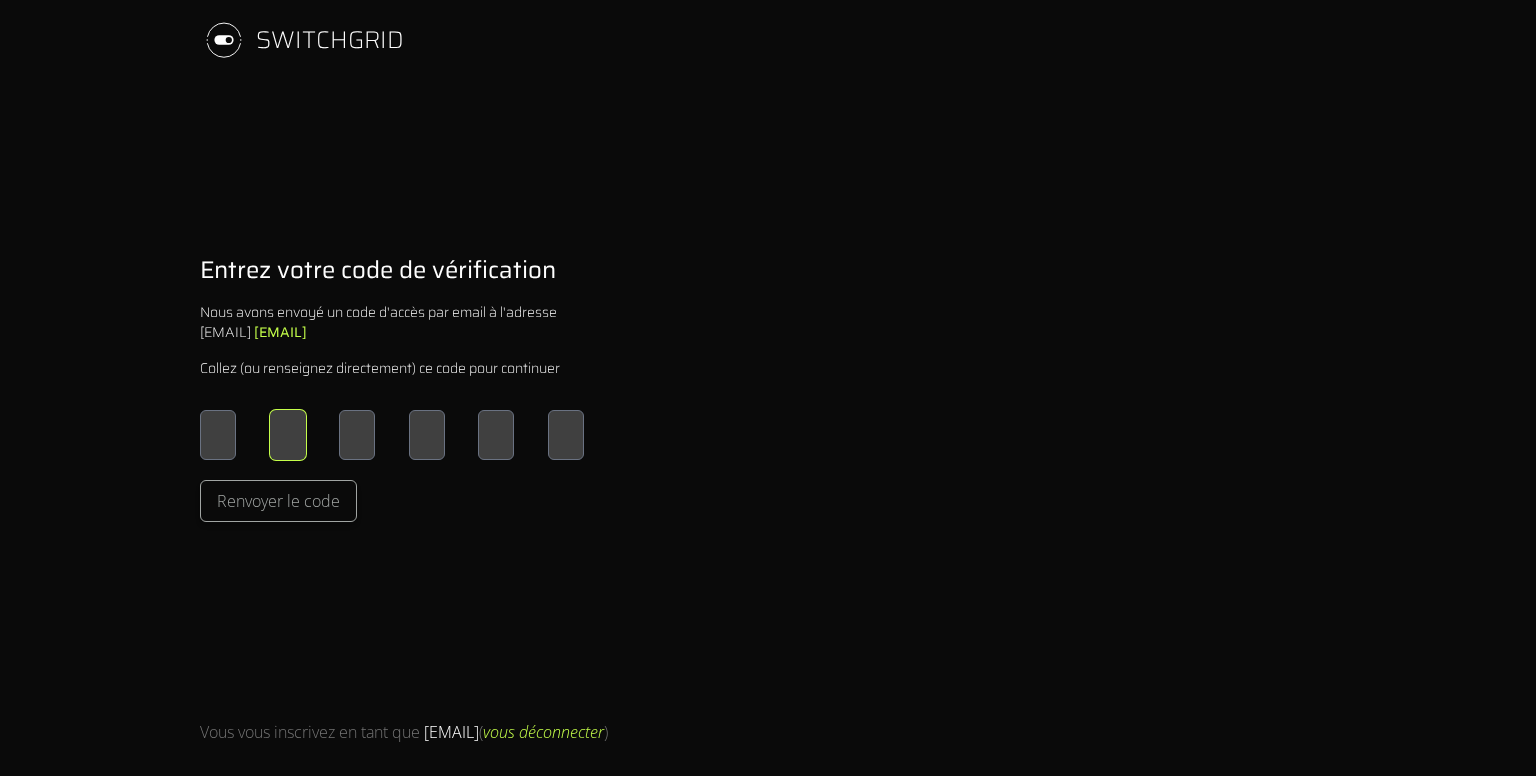 type on "*" 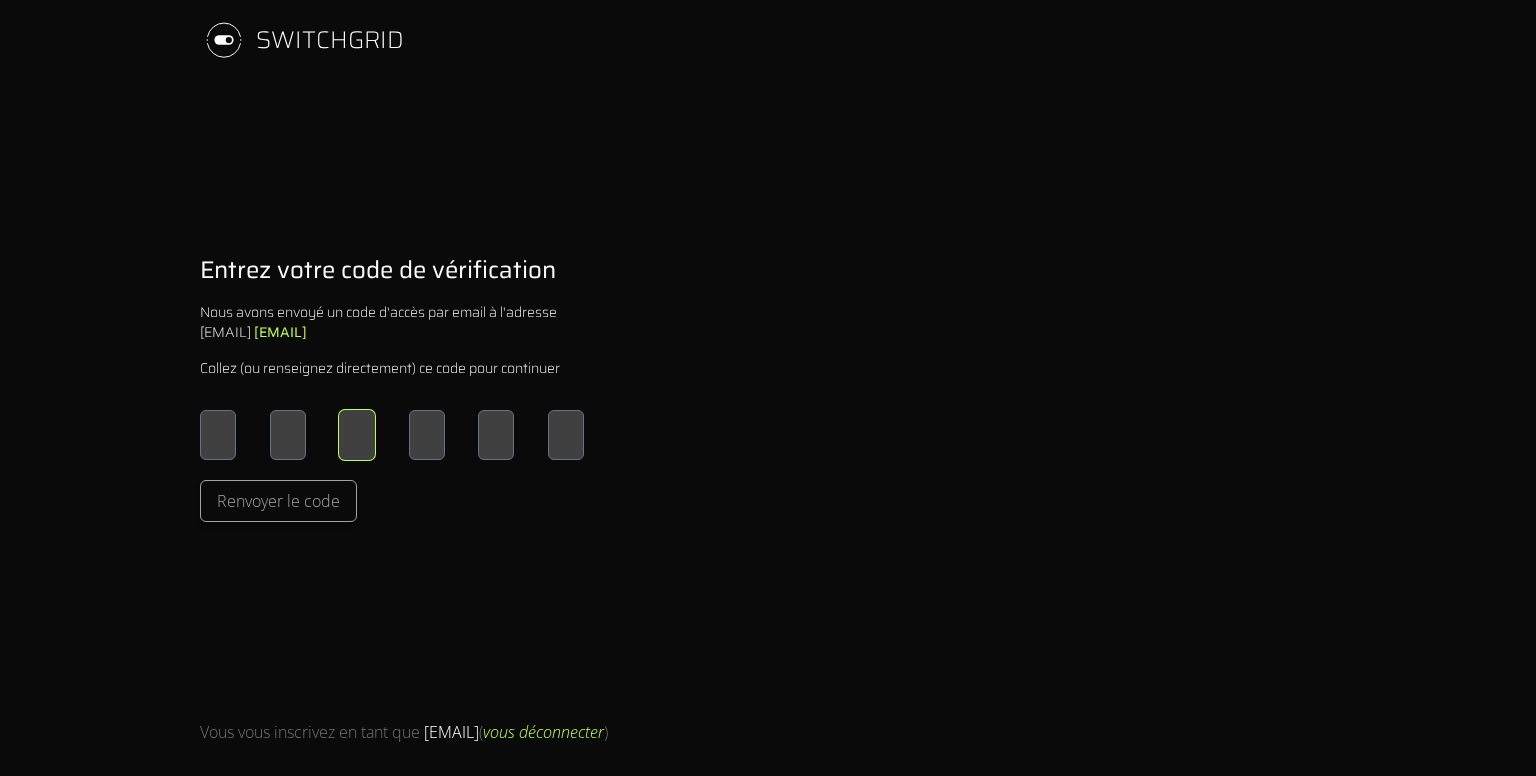 type on "*" 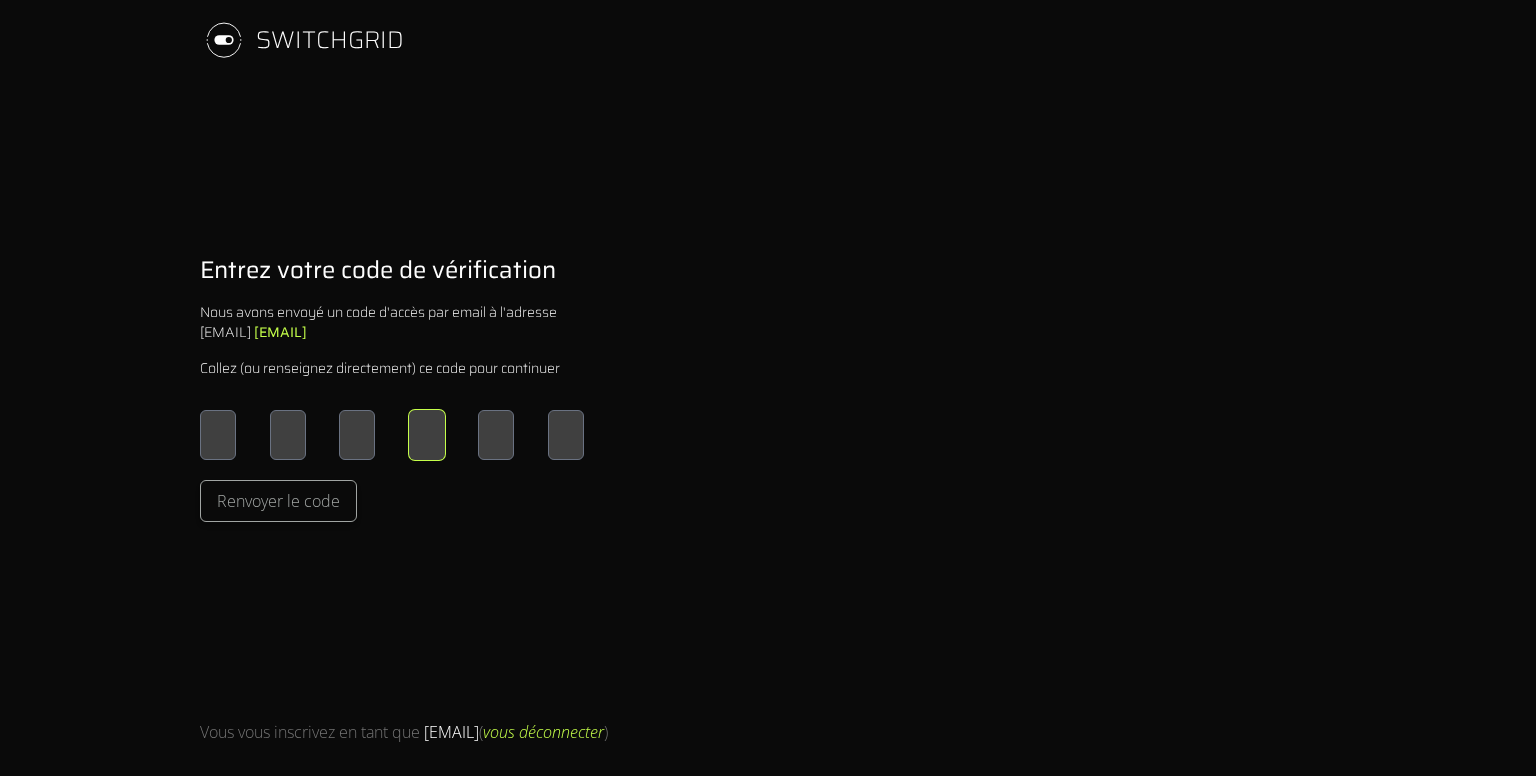 type on "*" 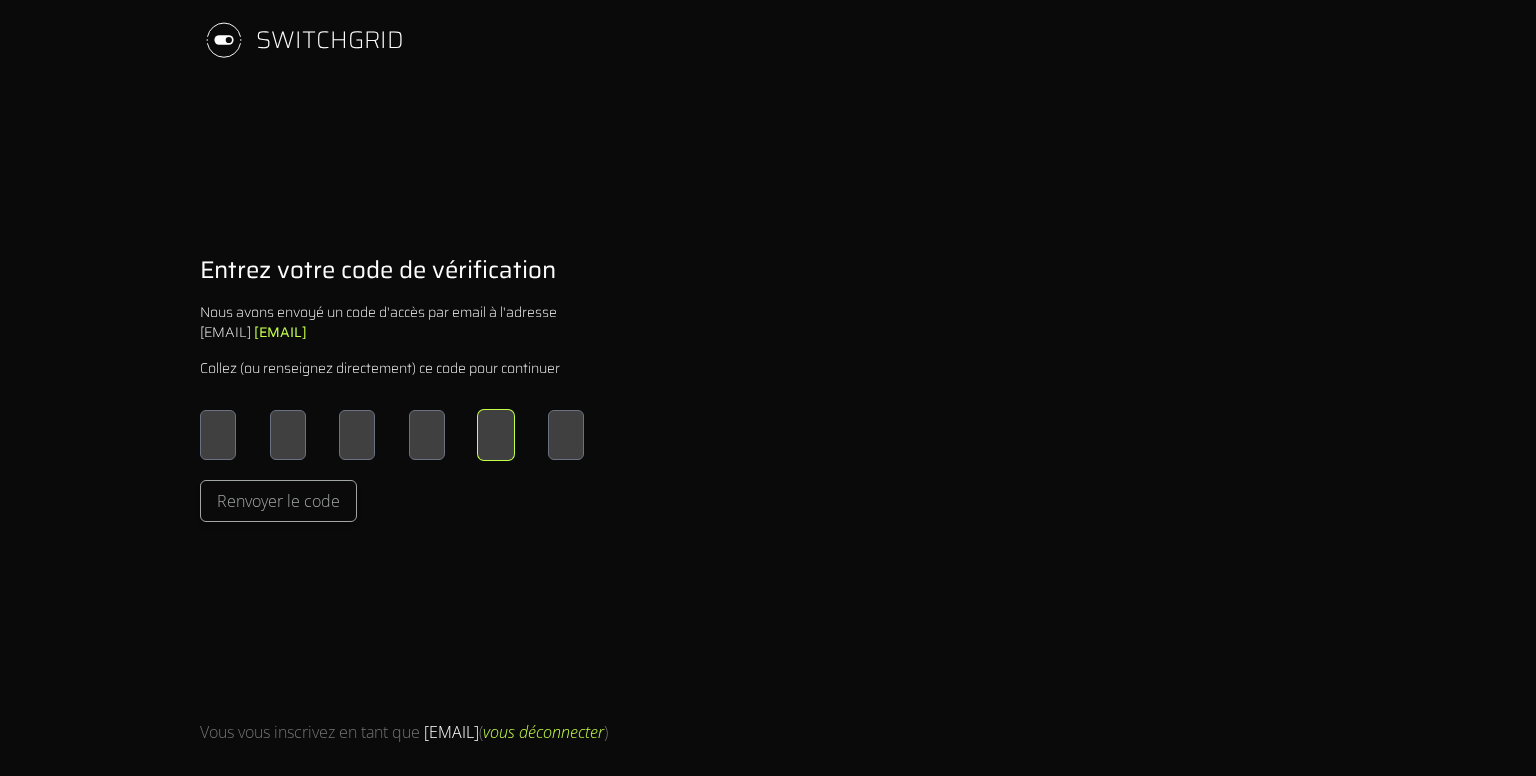 type on "*" 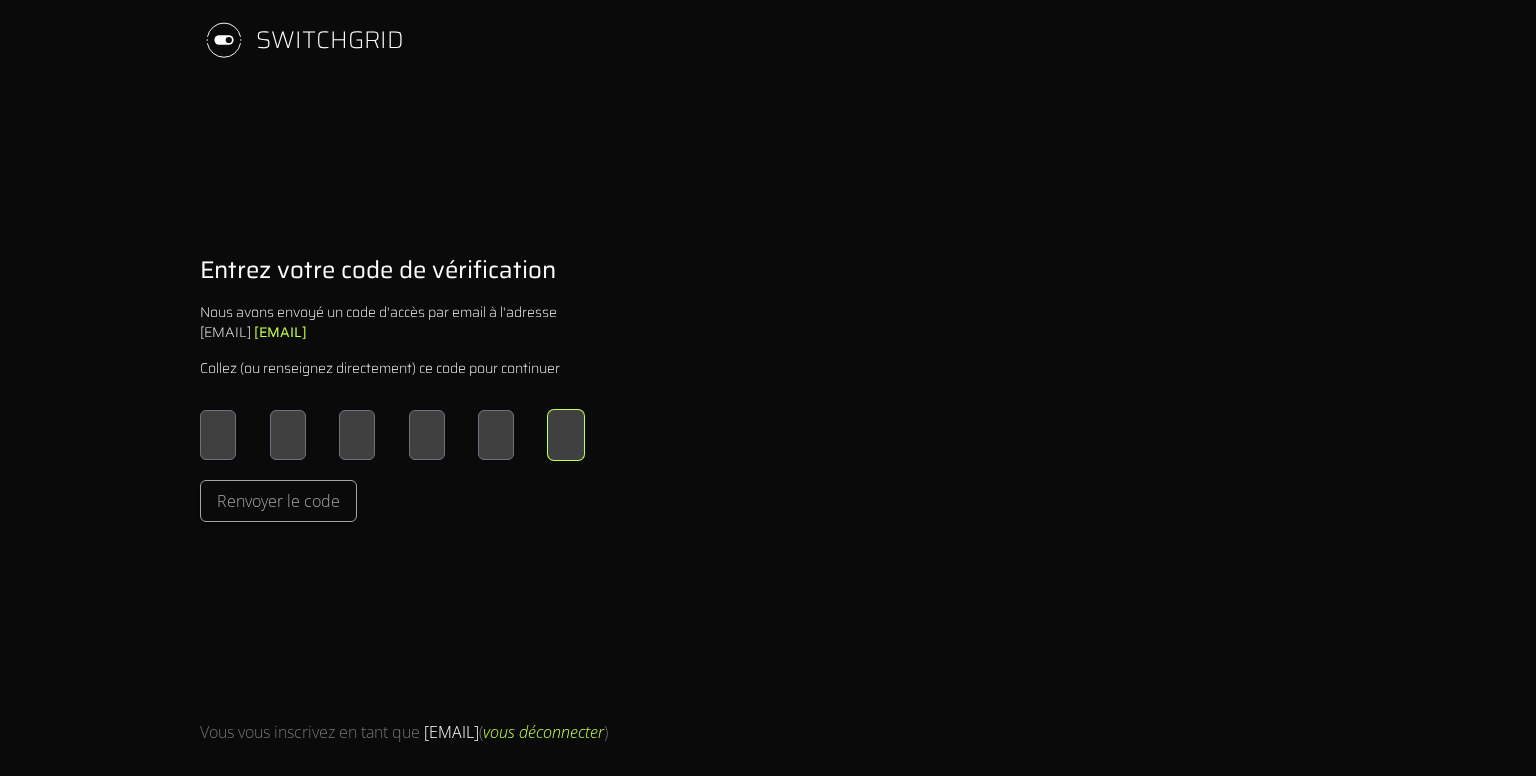type on "*" 